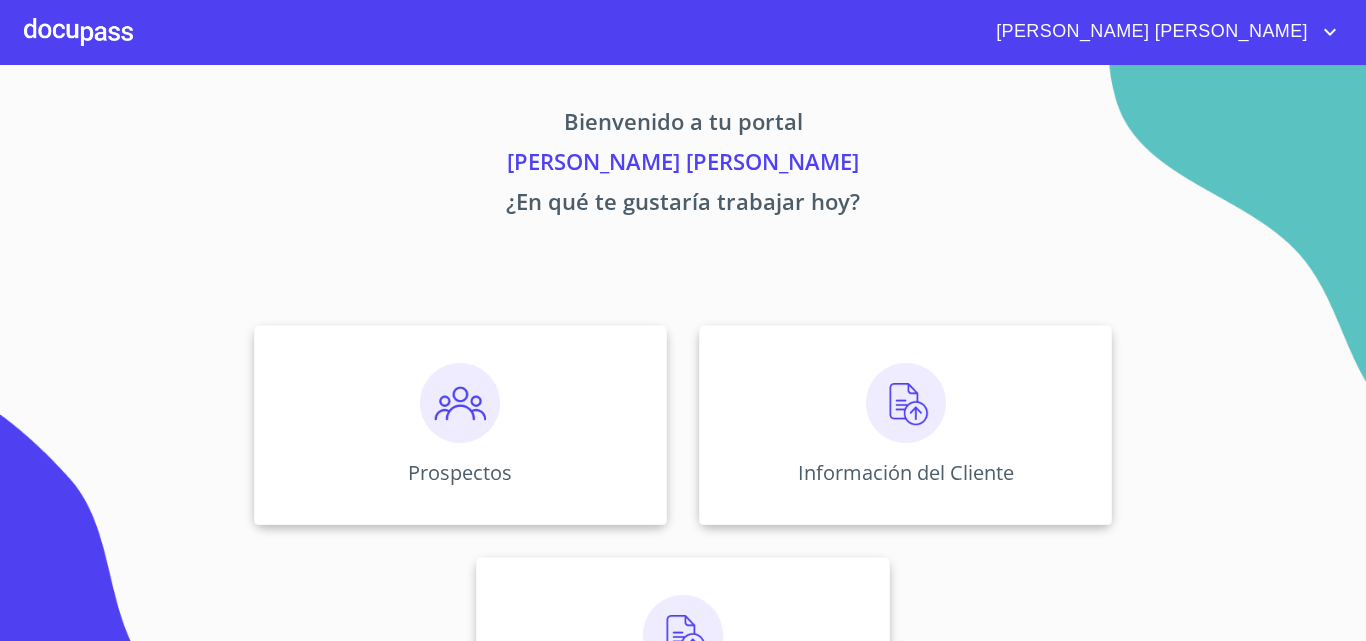 scroll, scrollTop: 0, scrollLeft: 0, axis: both 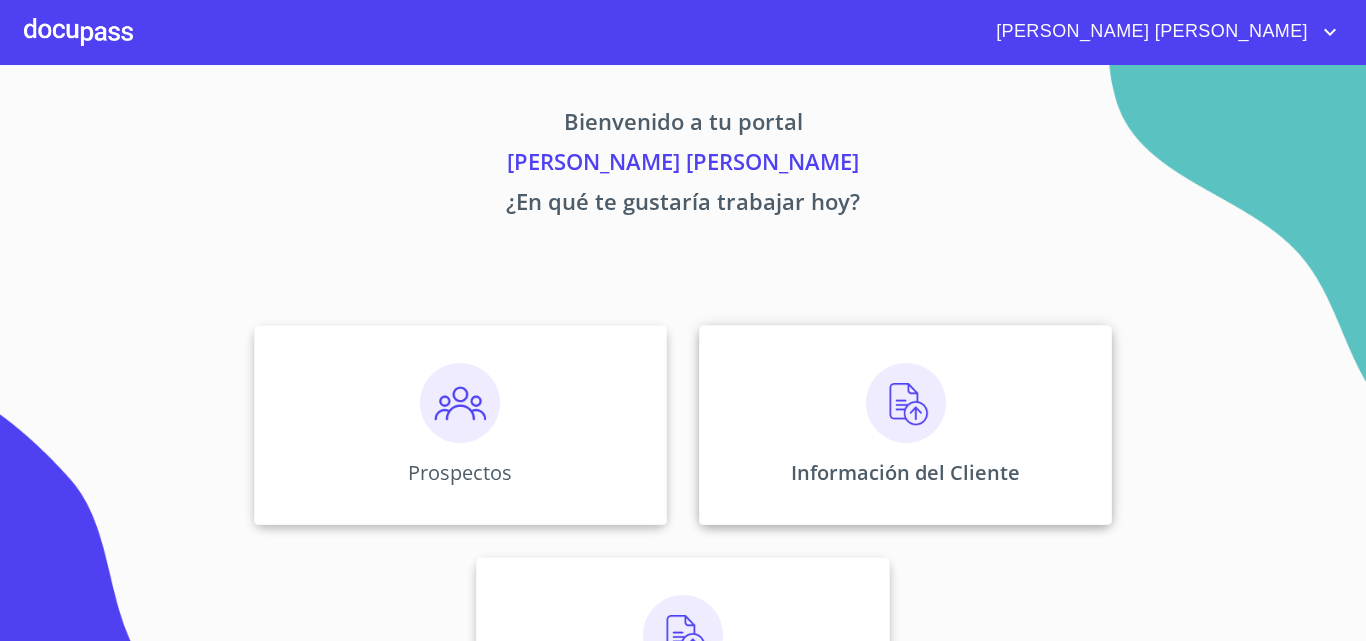 click on "Información del Cliente" at bounding box center (905, 472) 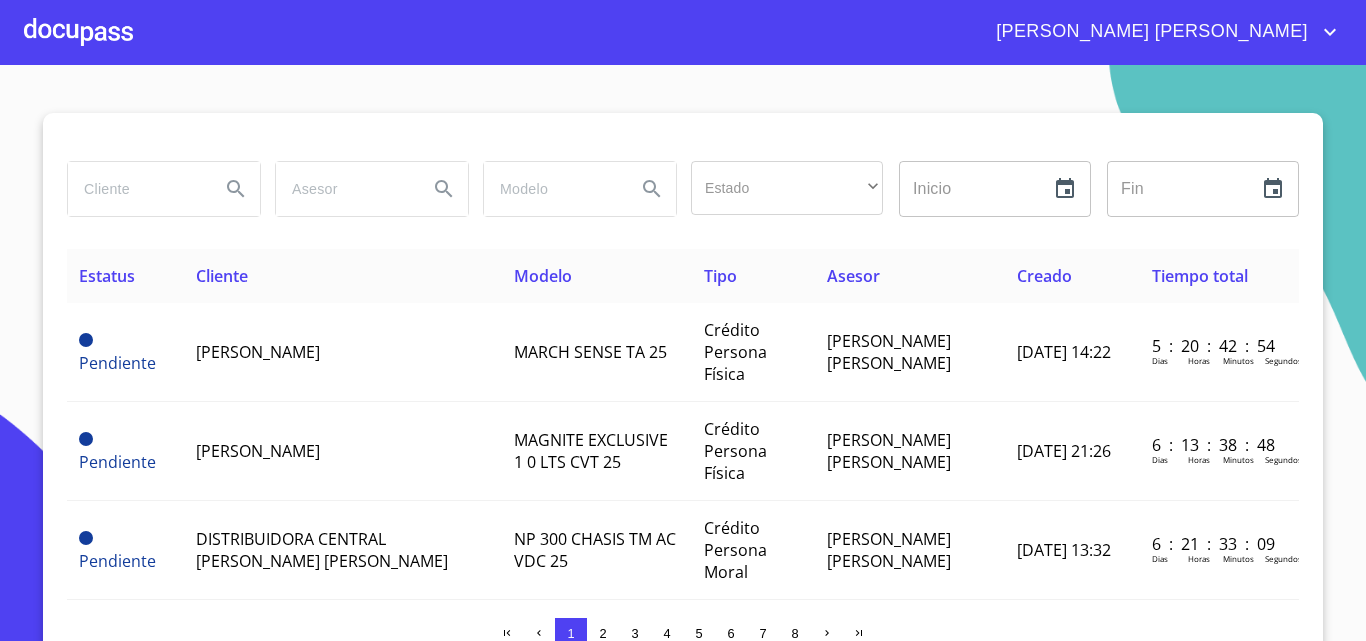 click at bounding box center [136, 189] 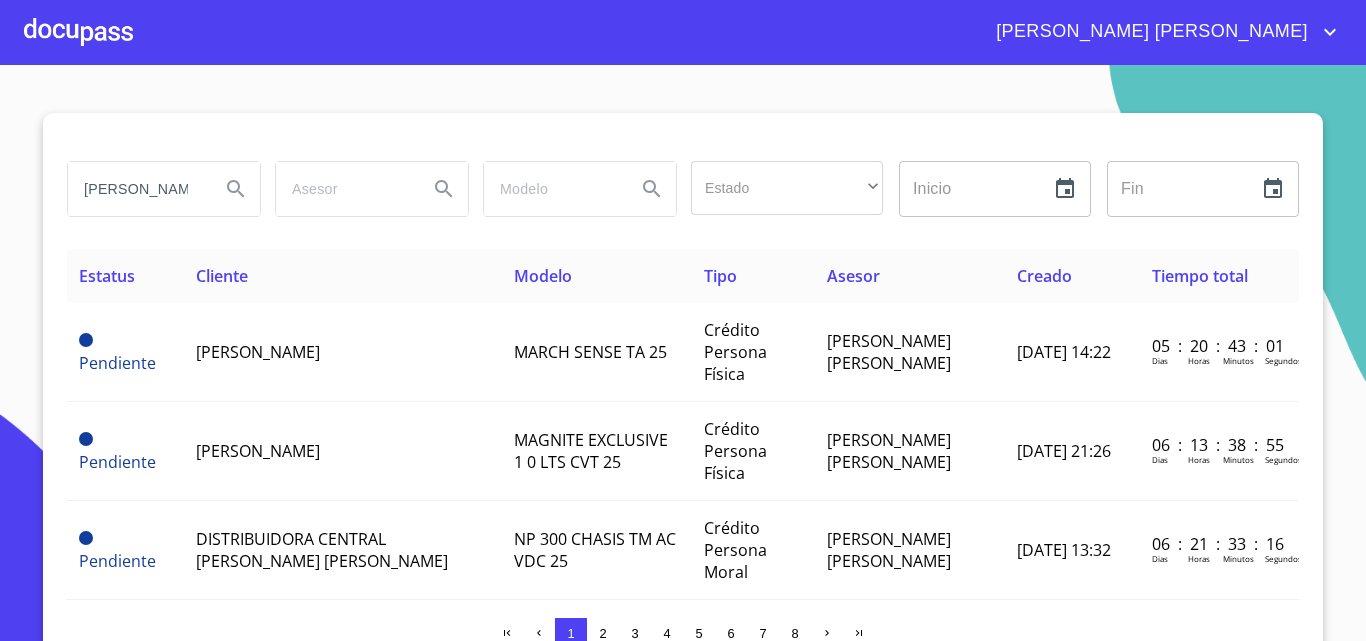 type on "[PERSON_NAME]" 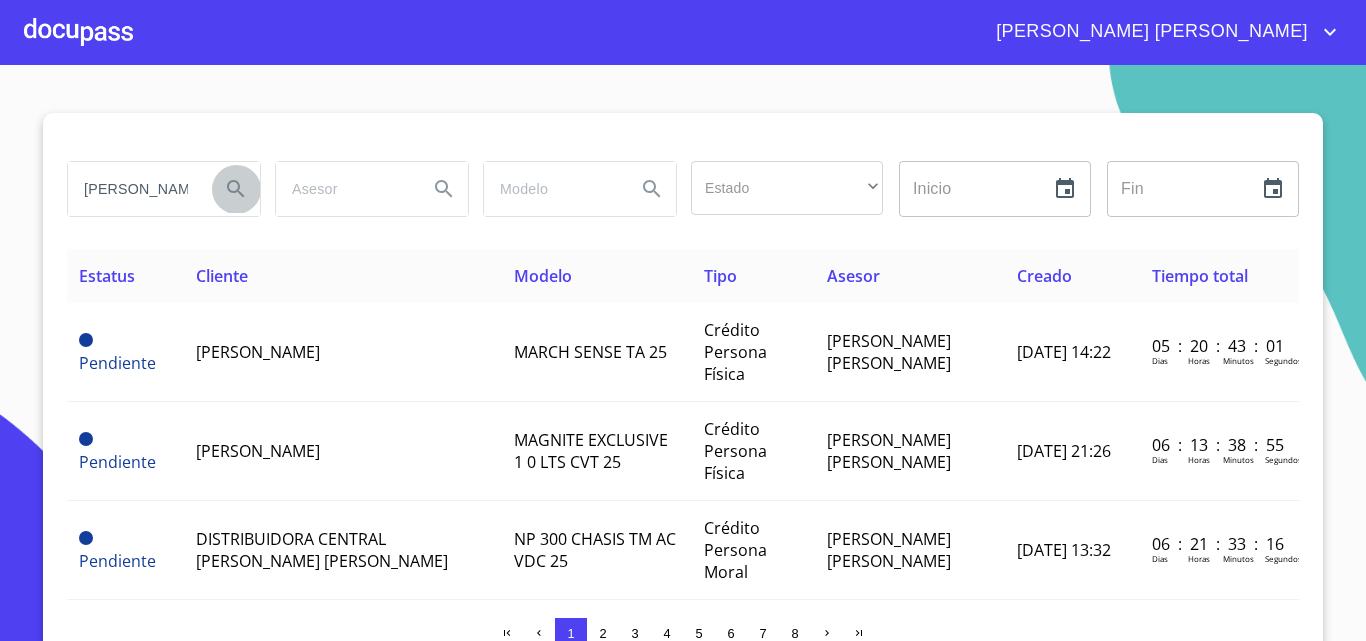 click 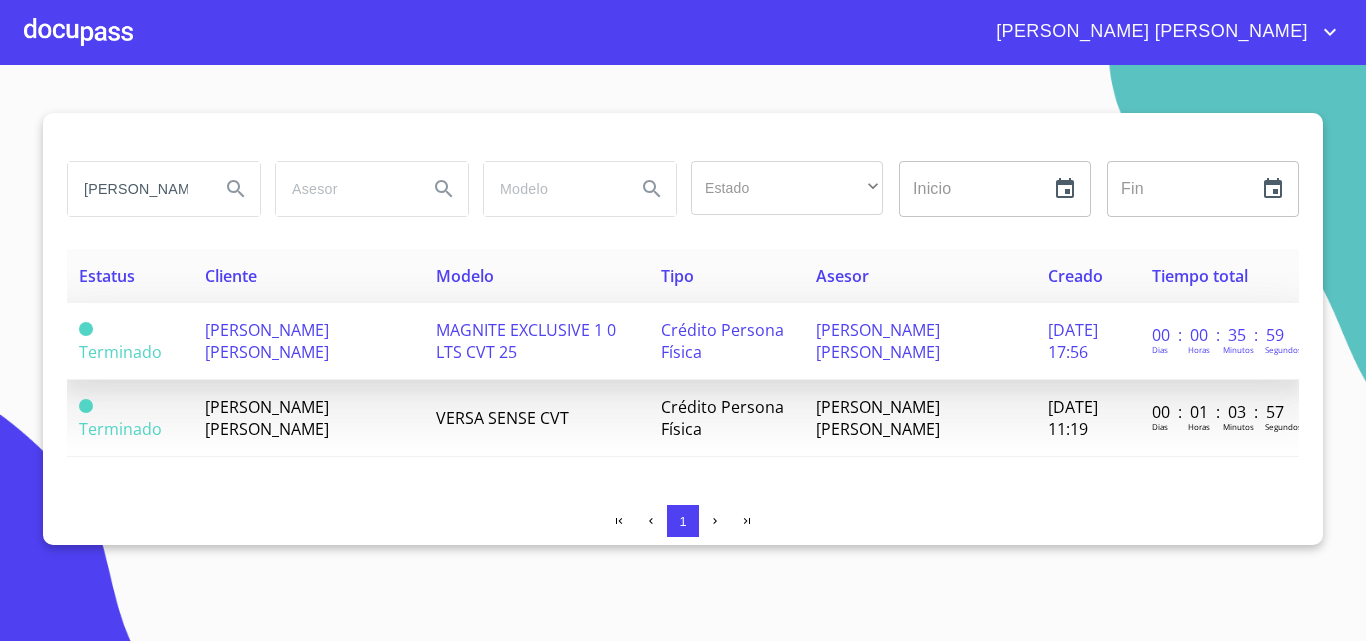click on "[PERSON_NAME]  [PERSON_NAME]" at bounding box center (267, 341) 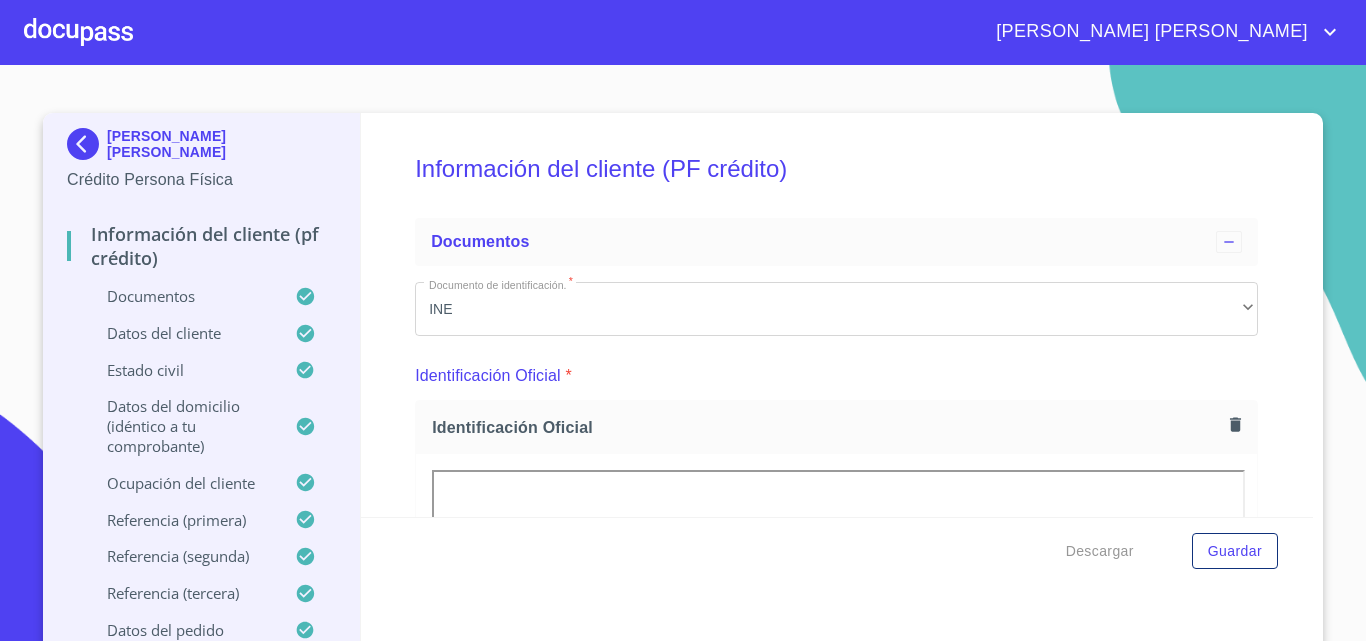 scroll, scrollTop: 0, scrollLeft: 0, axis: both 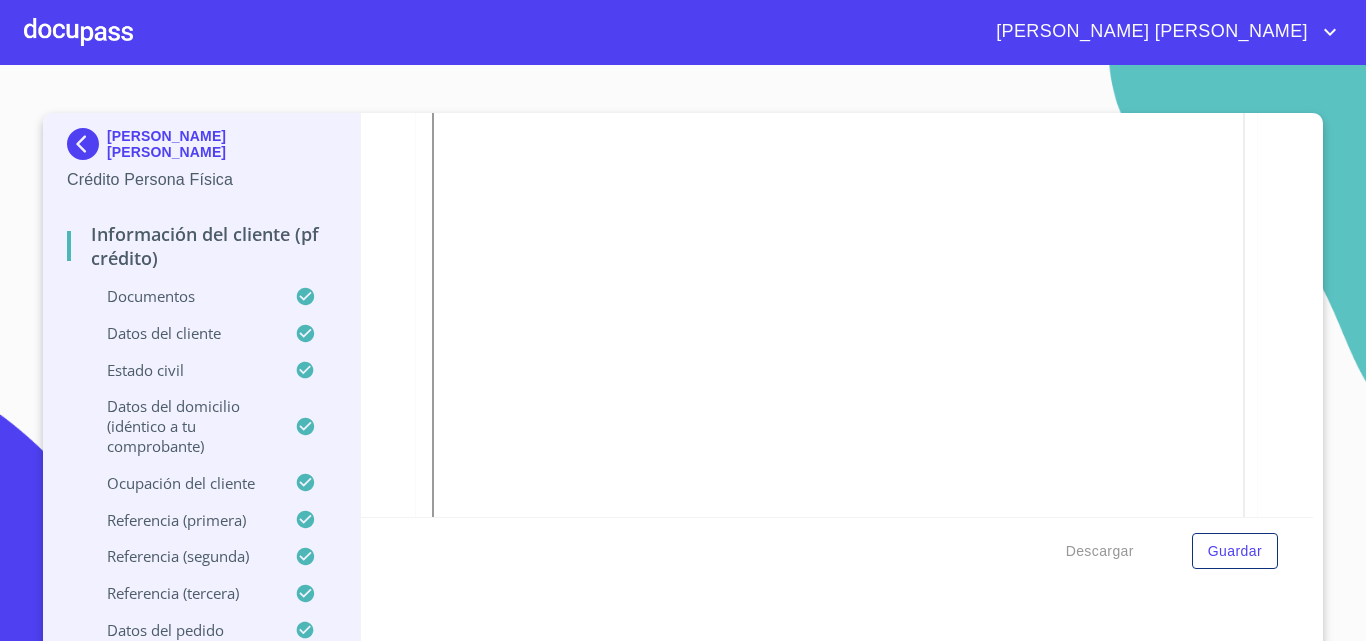 click at bounding box center [78, 32] 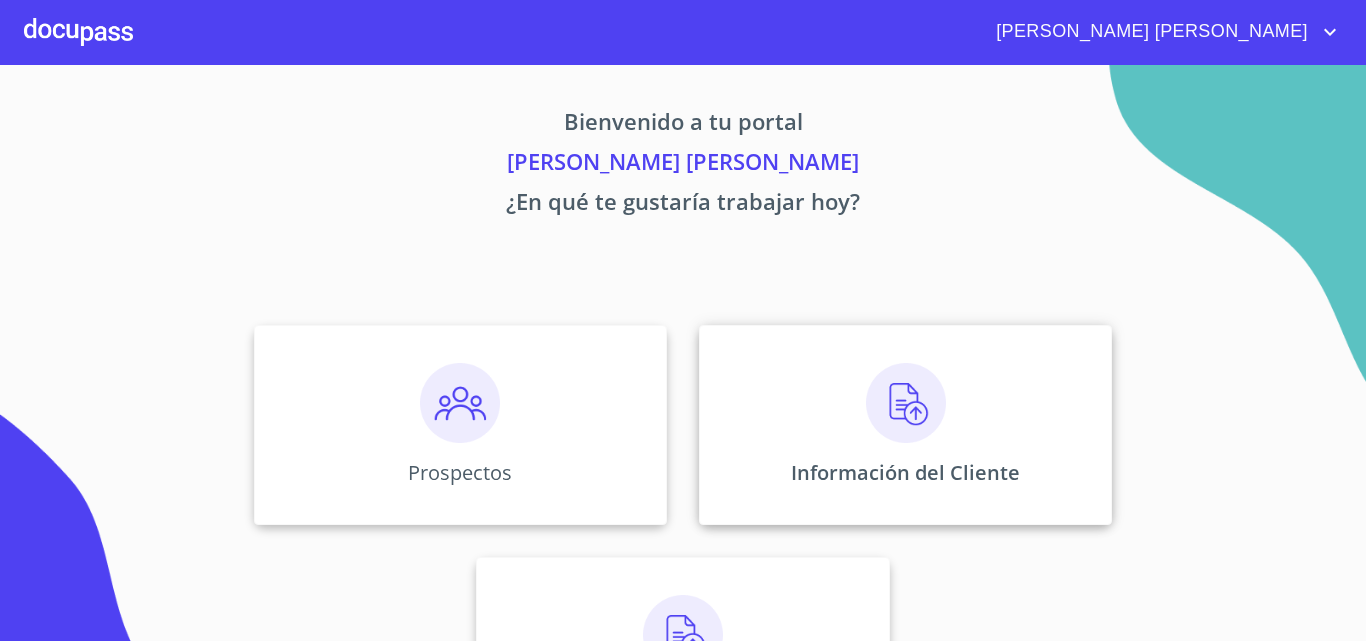 click on "Información del Cliente" at bounding box center (905, 425) 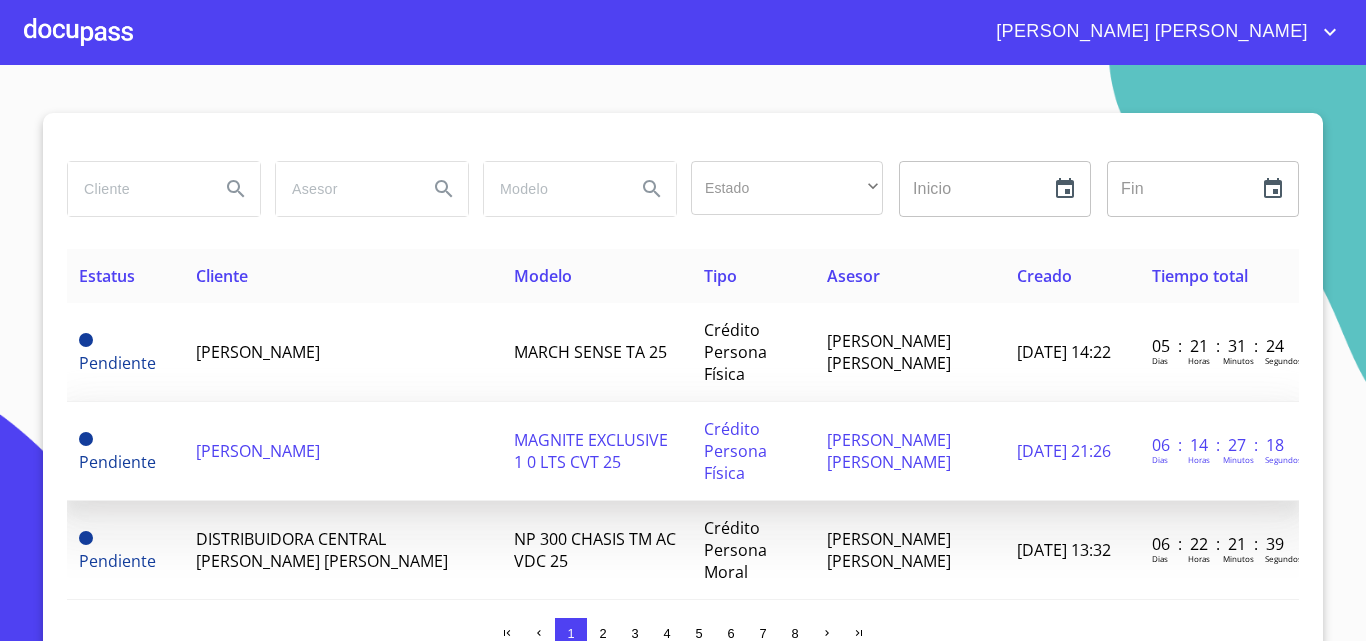 scroll, scrollTop: 200, scrollLeft: 0, axis: vertical 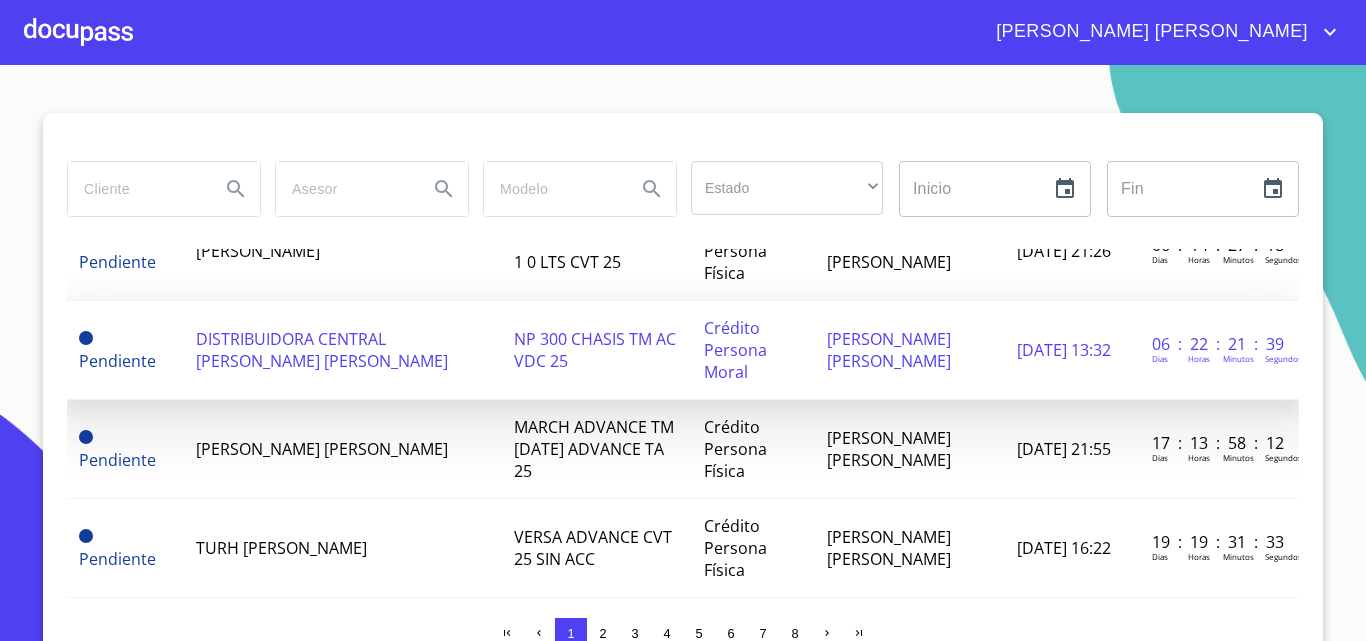 click on "DISTRIBUIDORA CENTRAL [PERSON_NAME] [PERSON_NAME]" at bounding box center (343, 350) 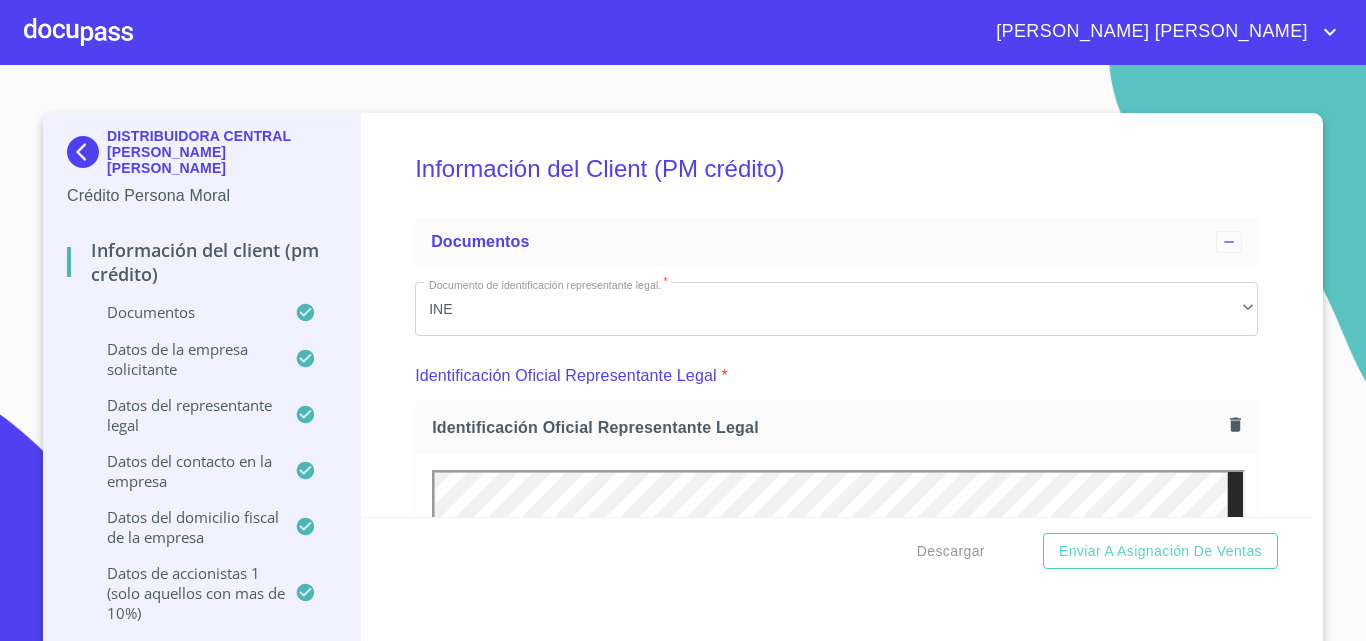 scroll, scrollTop: 0, scrollLeft: 0, axis: both 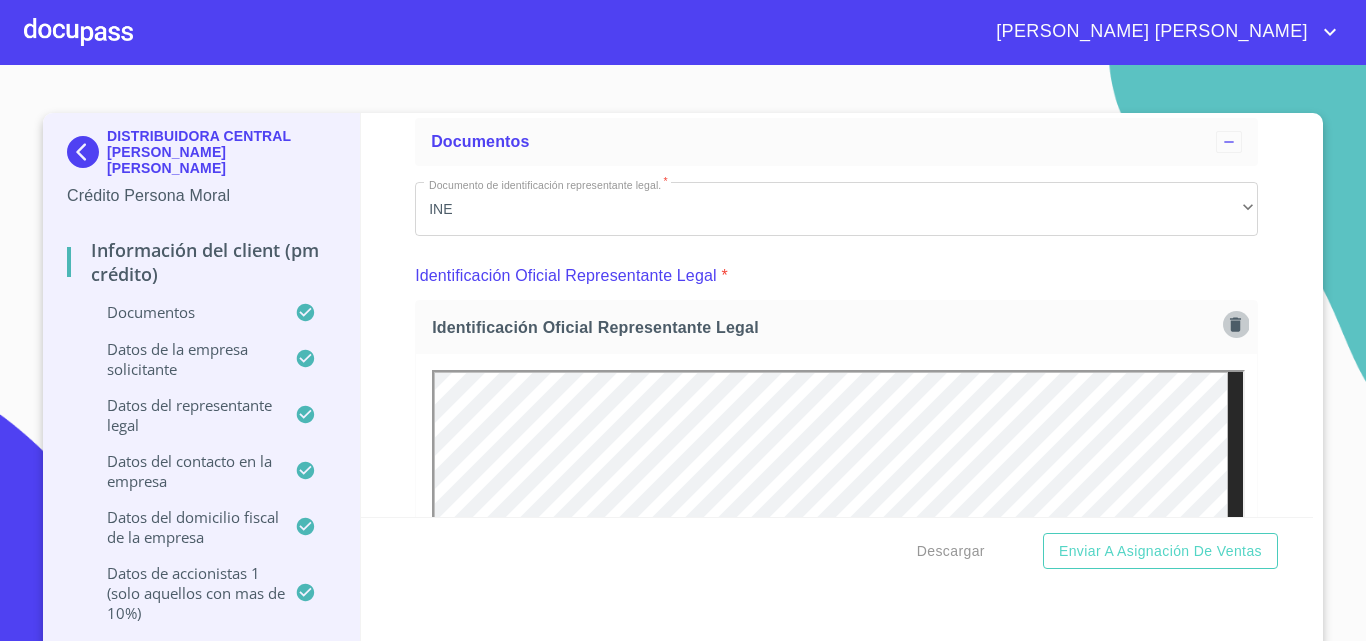 click 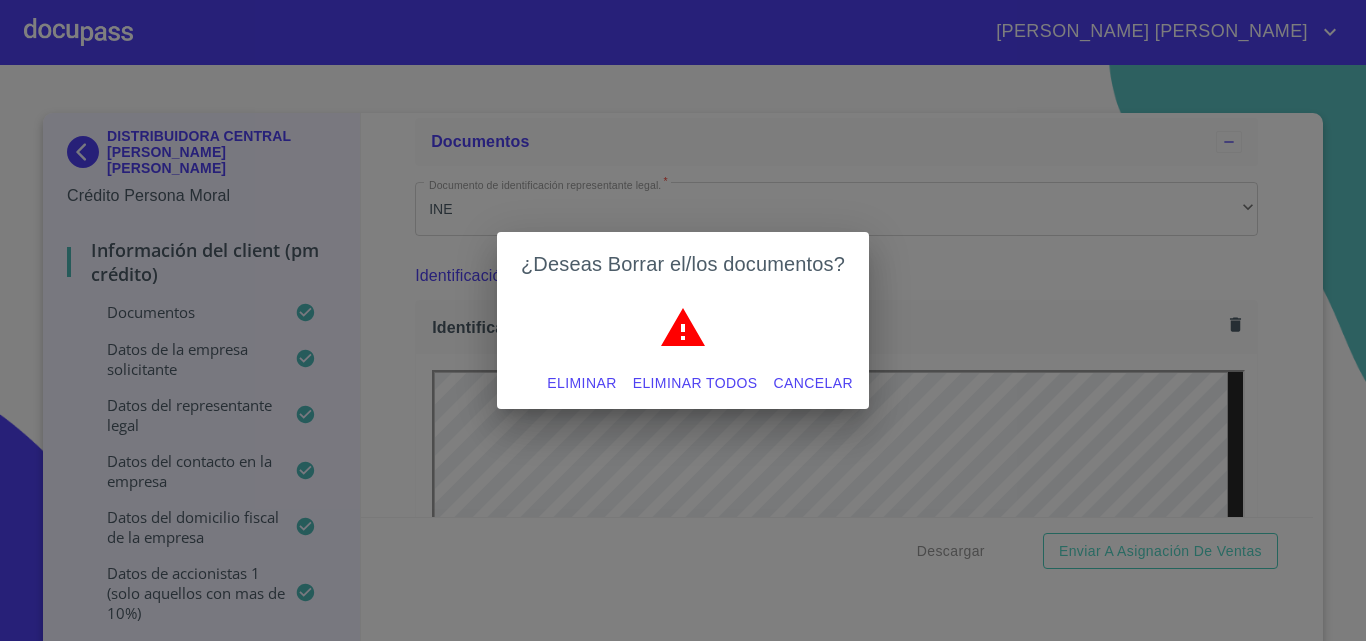 click on "Eliminar" at bounding box center (581, 383) 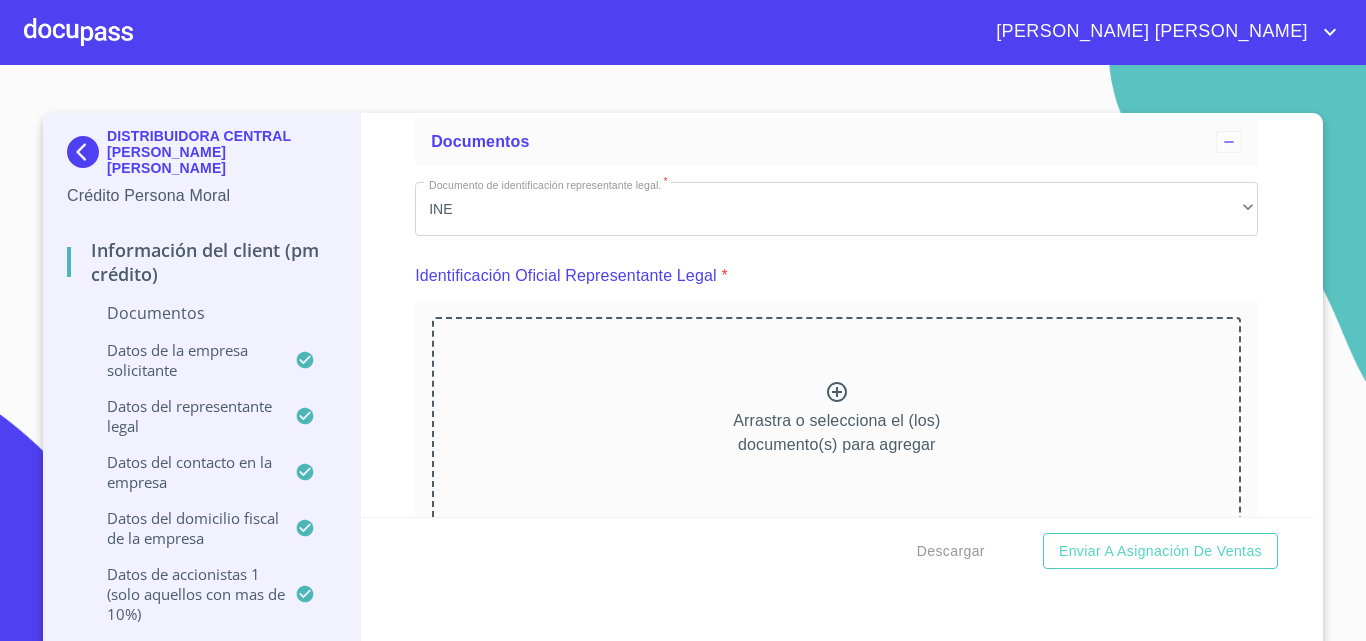 click 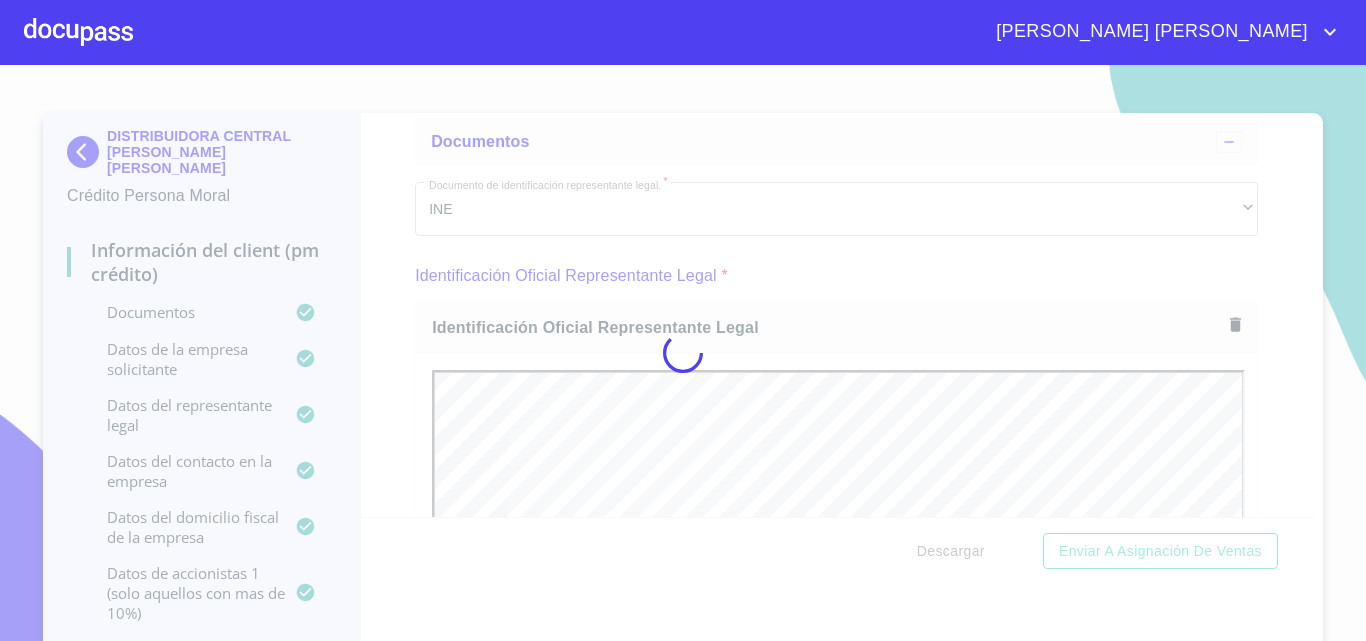 scroll, scrollTop: 0, scrollLeft: 0, axis: both 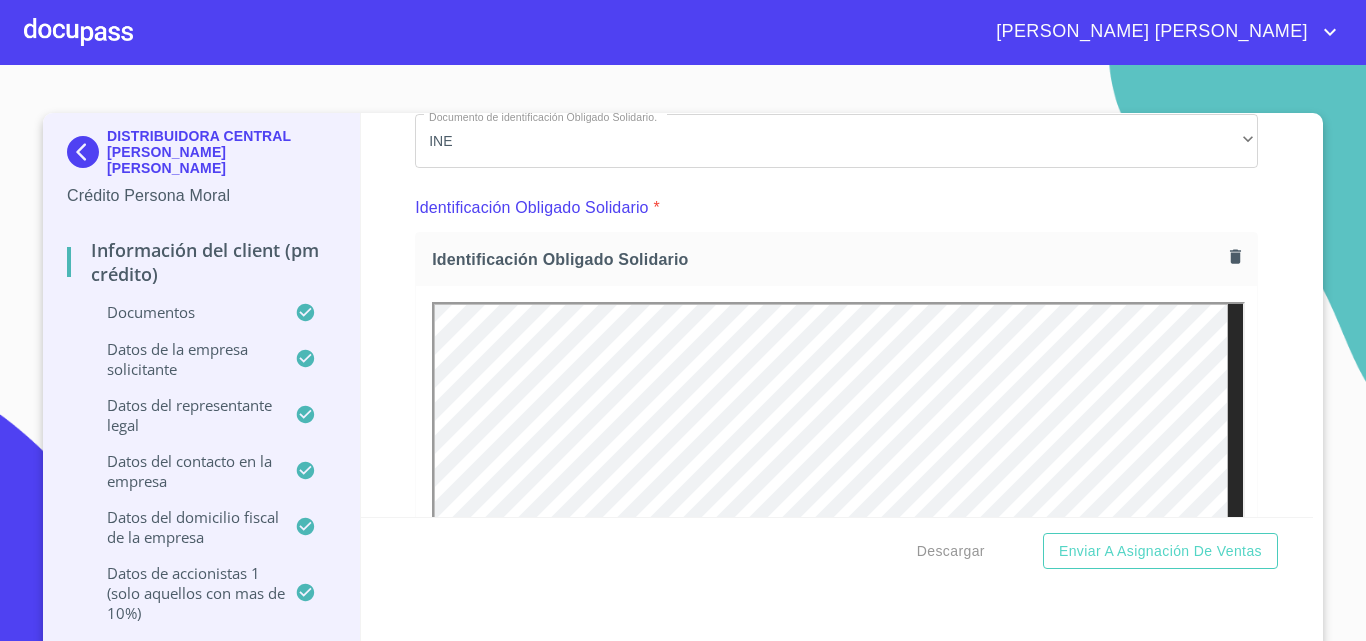 click 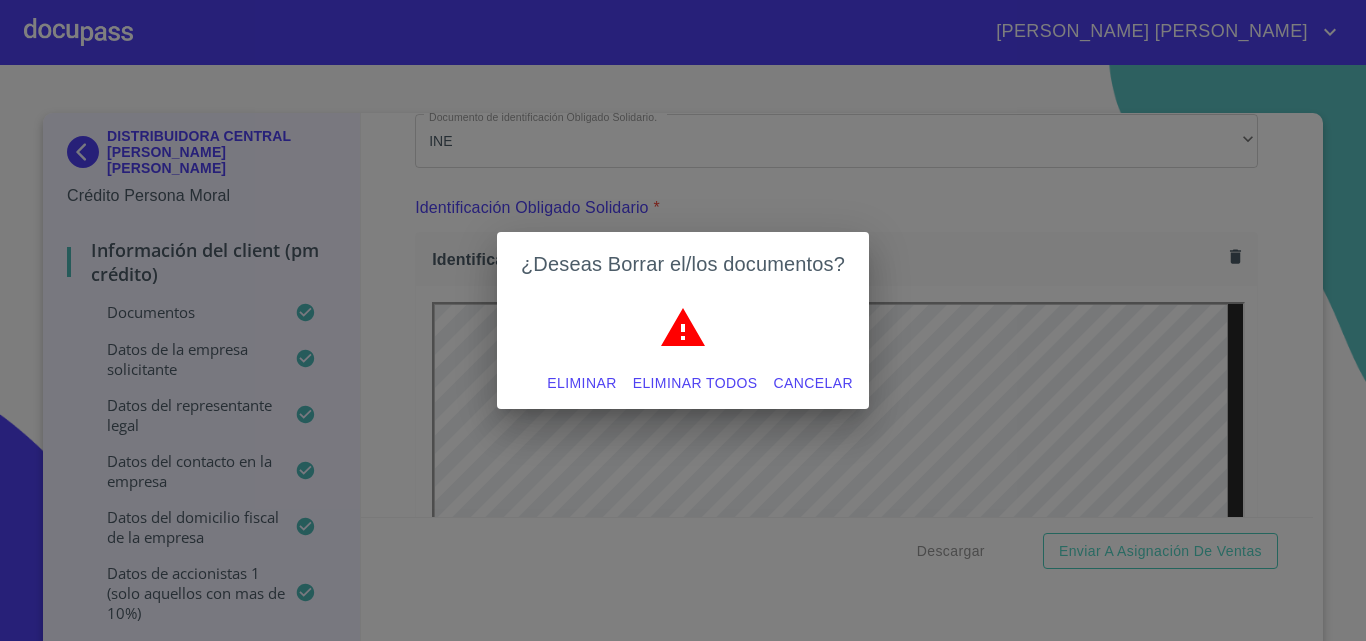 click on "Eliminar" at bounding box center (581, 383) 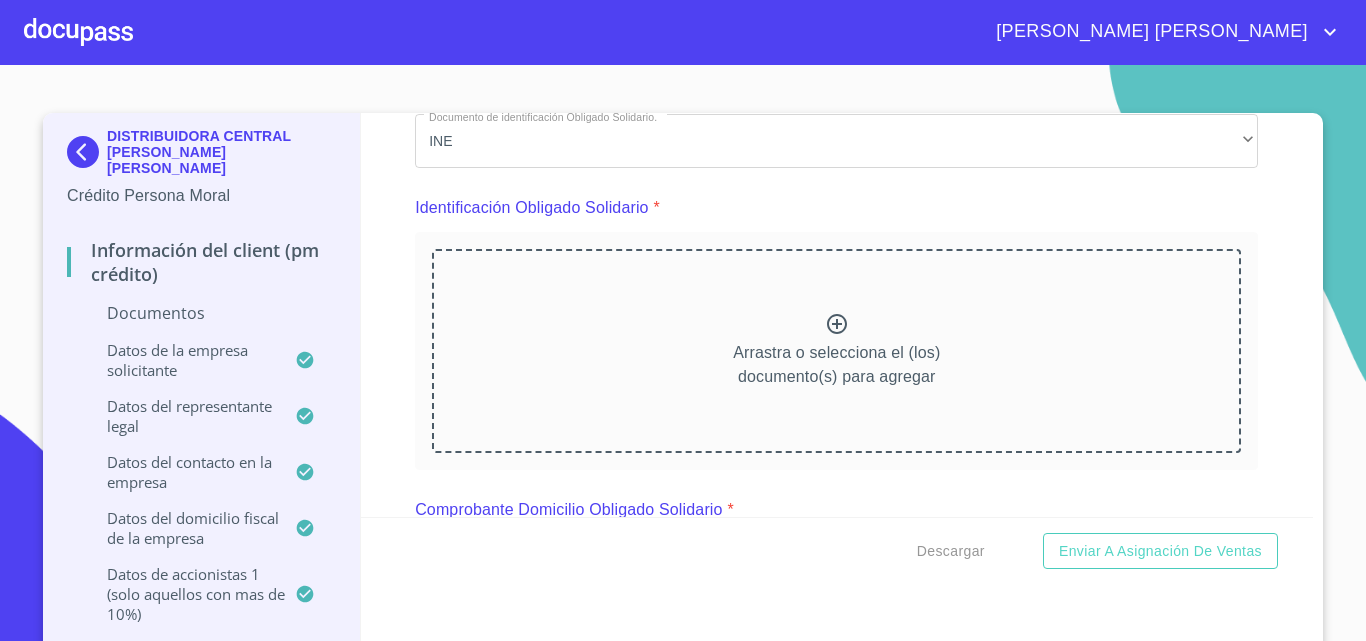 click 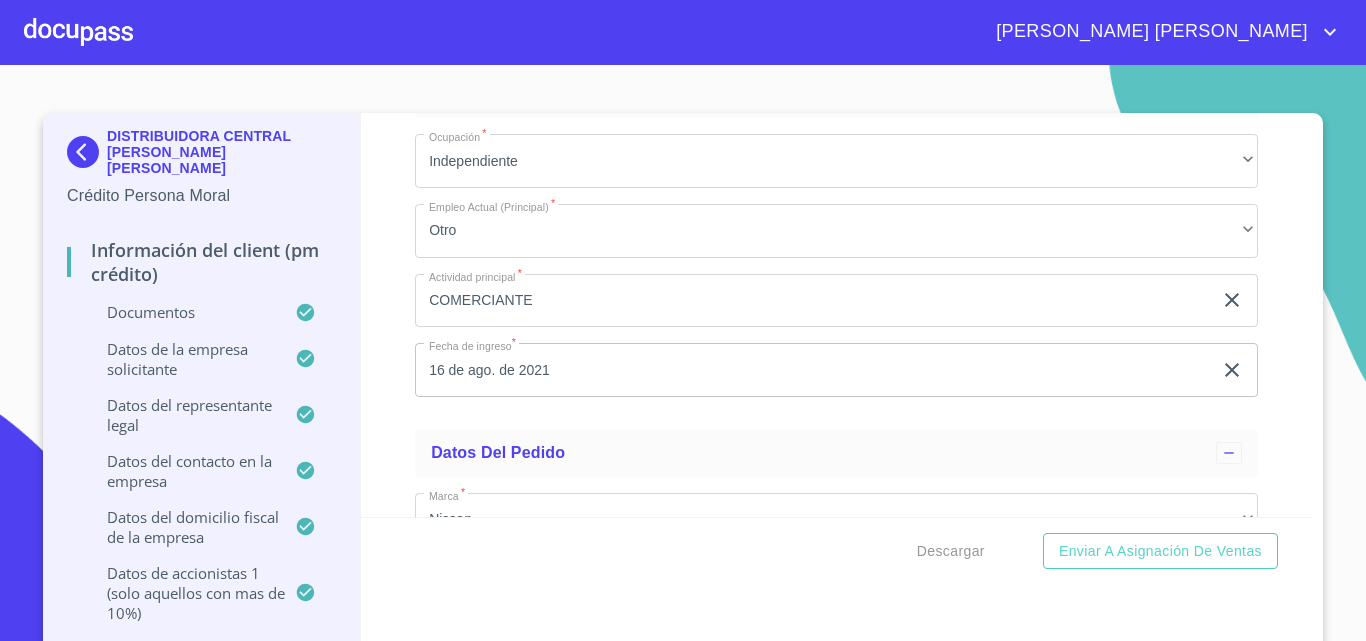 scroll, scrollTop: 21669, scrollLeft: 0, axis: vertical 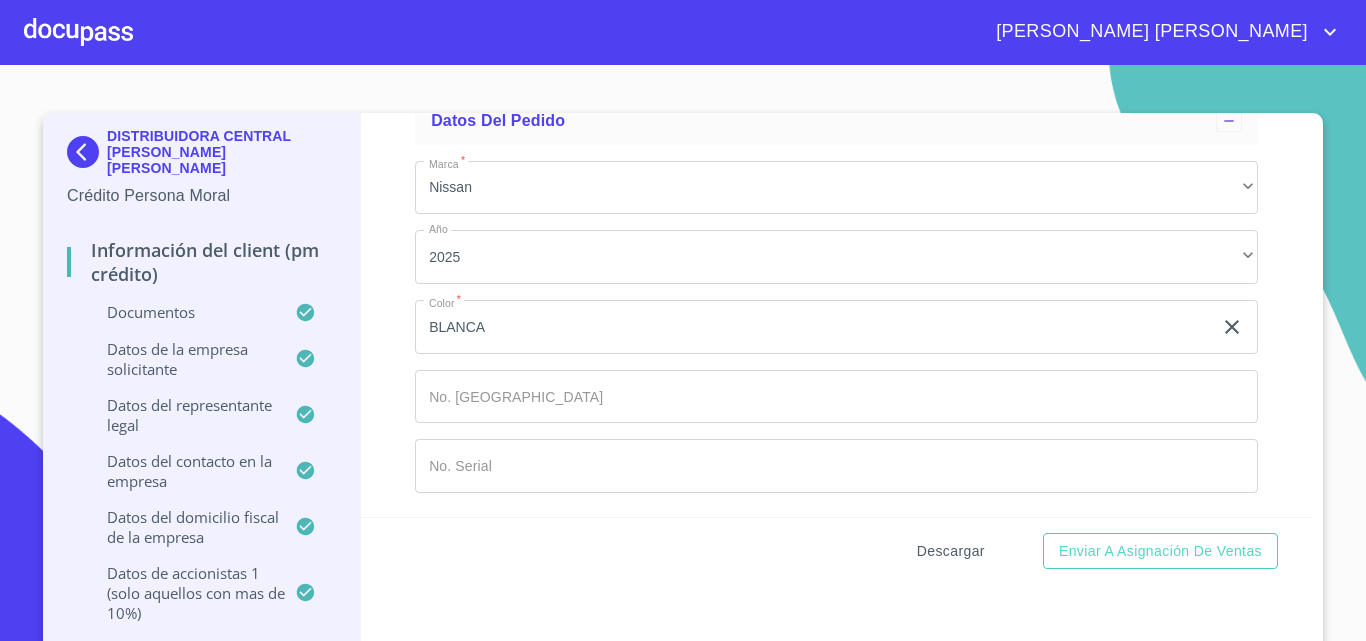 click on "Descargar" at bounding box center [951, 551] 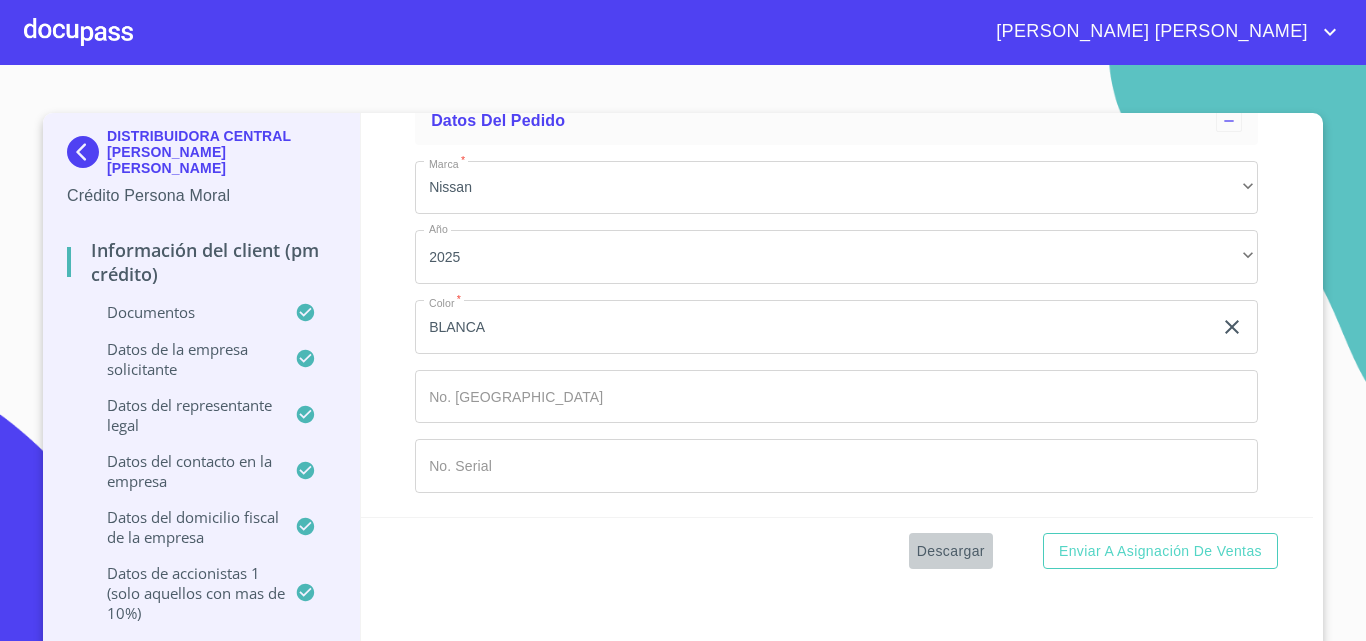 click on "Descargar" at bounding box center [951, 551] 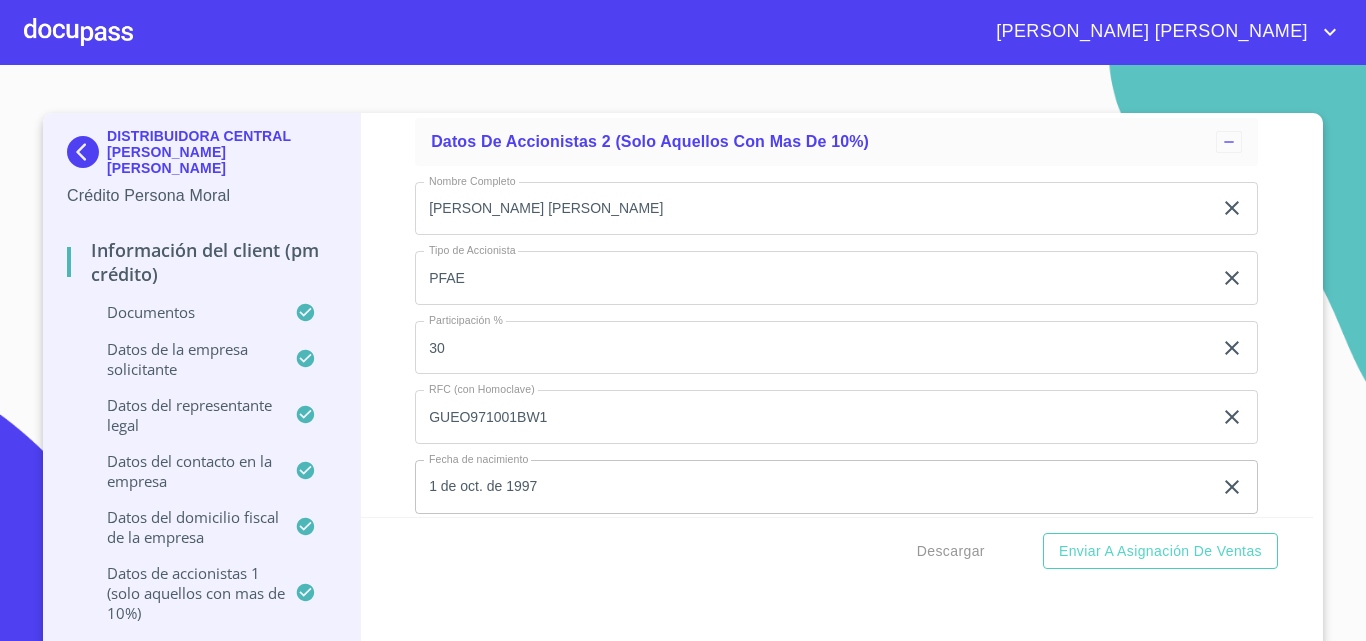 scroll, scrollTop: 15804, scrollLeft: 0, axis: vertical 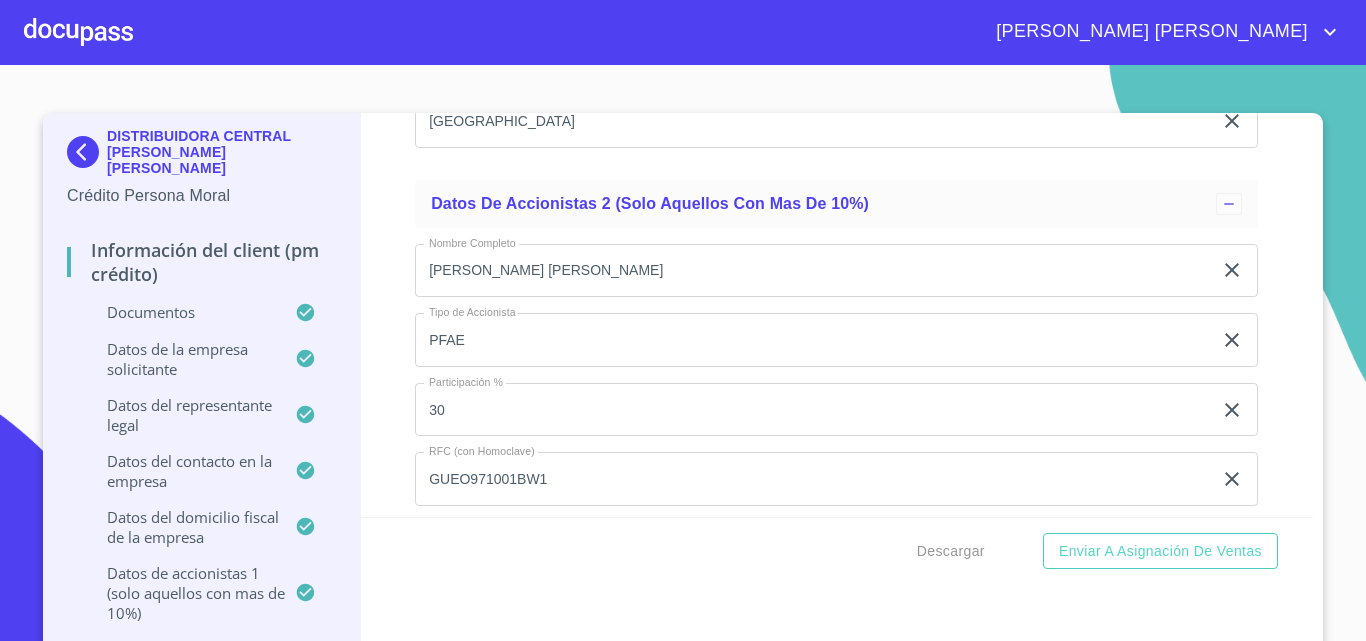 click on "30" at bounding box center (813, -4029) 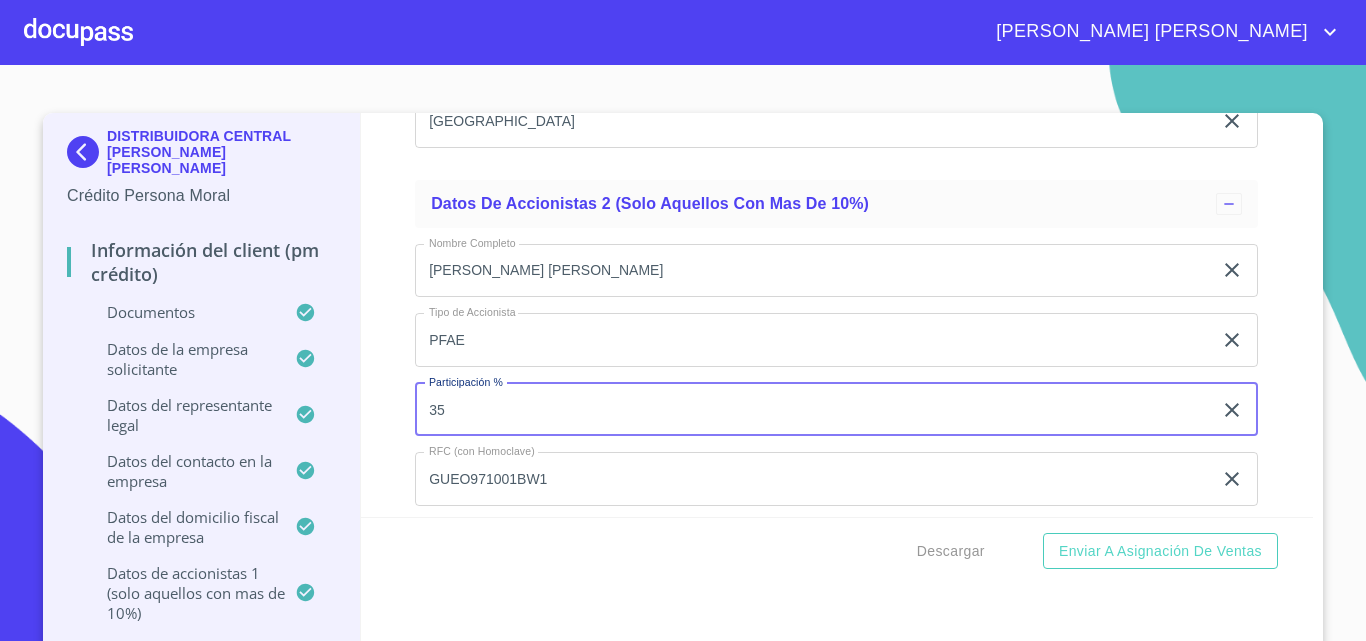 scroll, scrollTop: 15310, scrollLeft: 0, axis: vertical 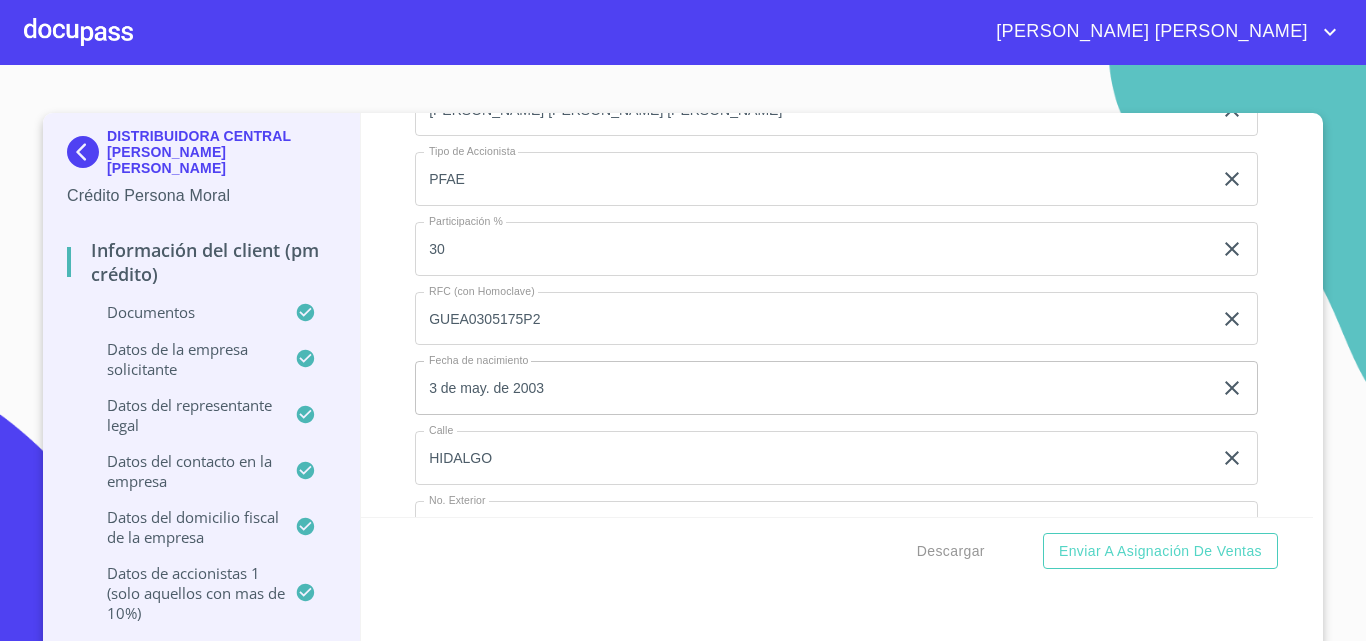 type on "35" 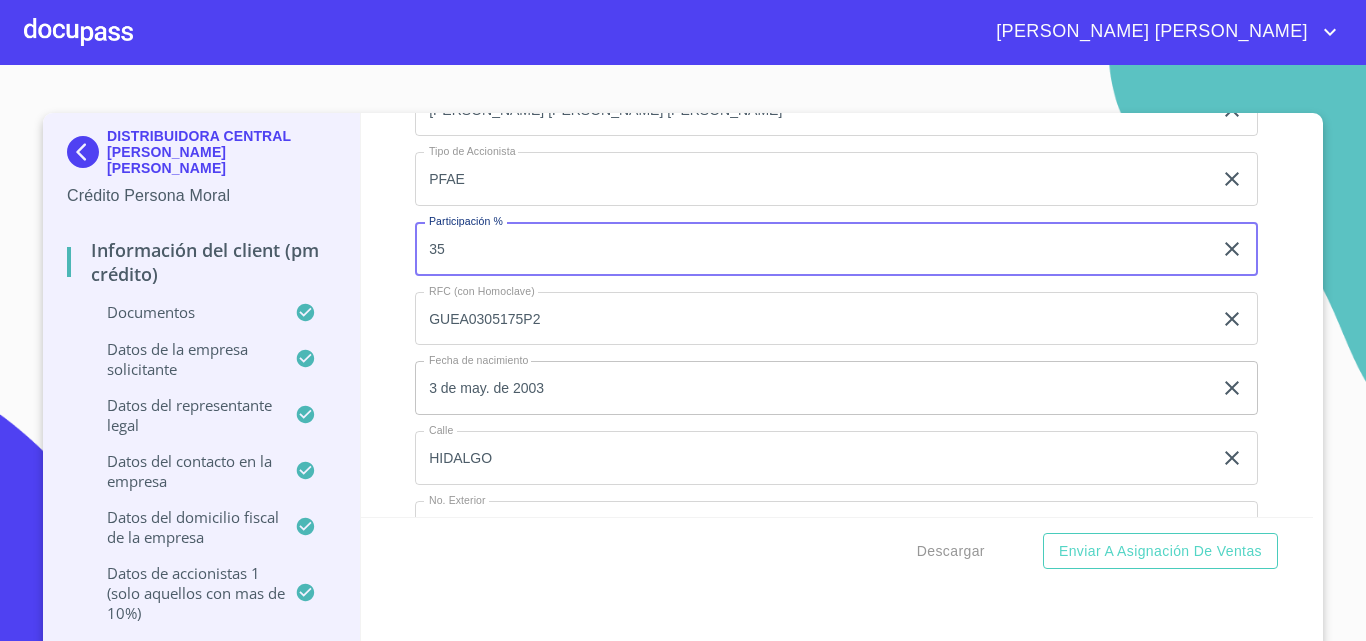 type on "35" 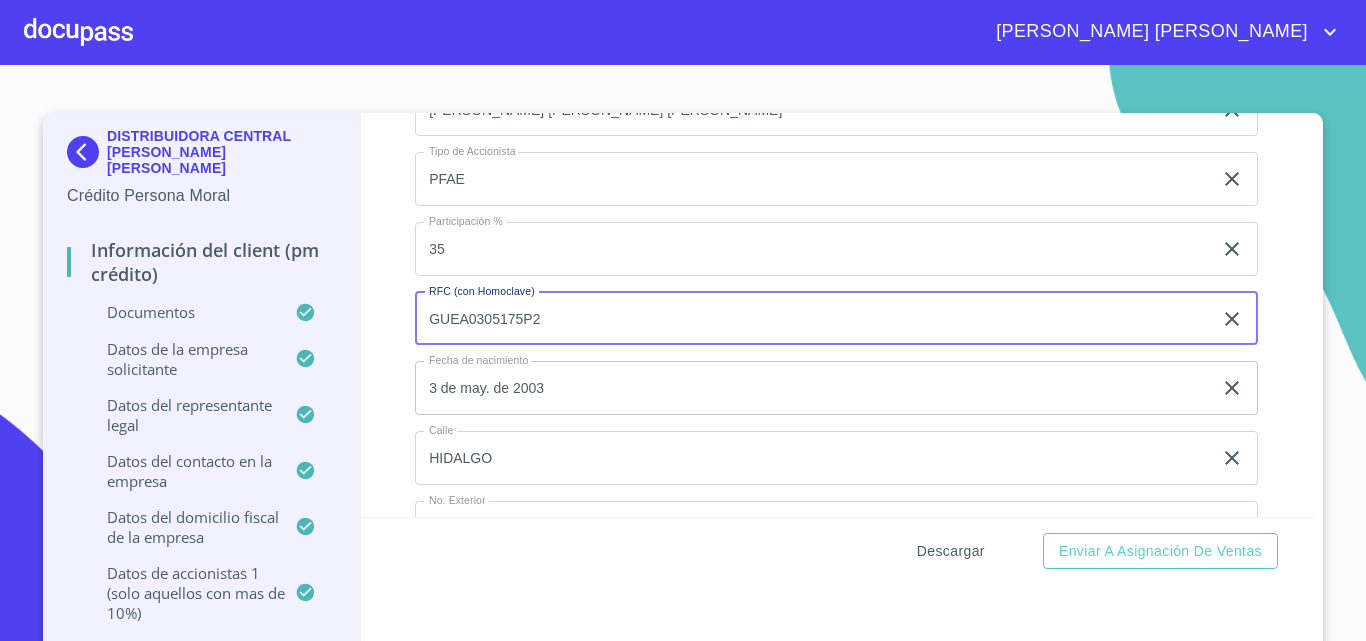 click on "Descargar" at bounding box center [951, 551] 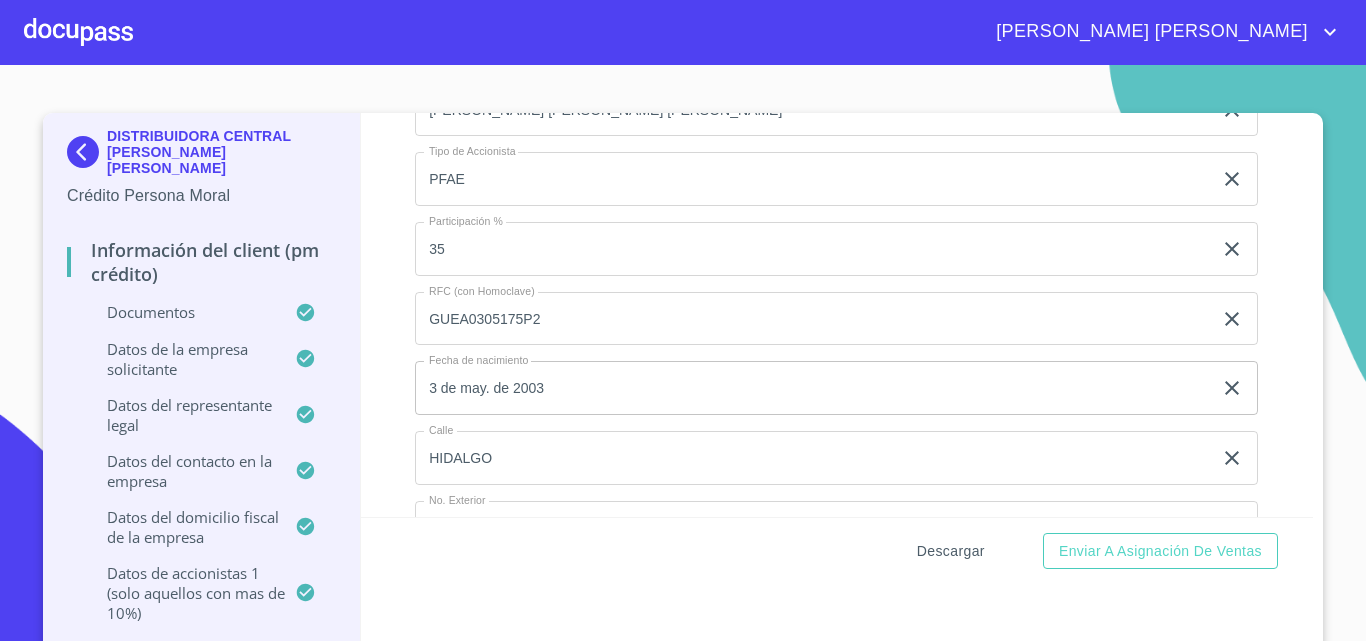 click on "Descargar" at bounding box center [951, 551] 